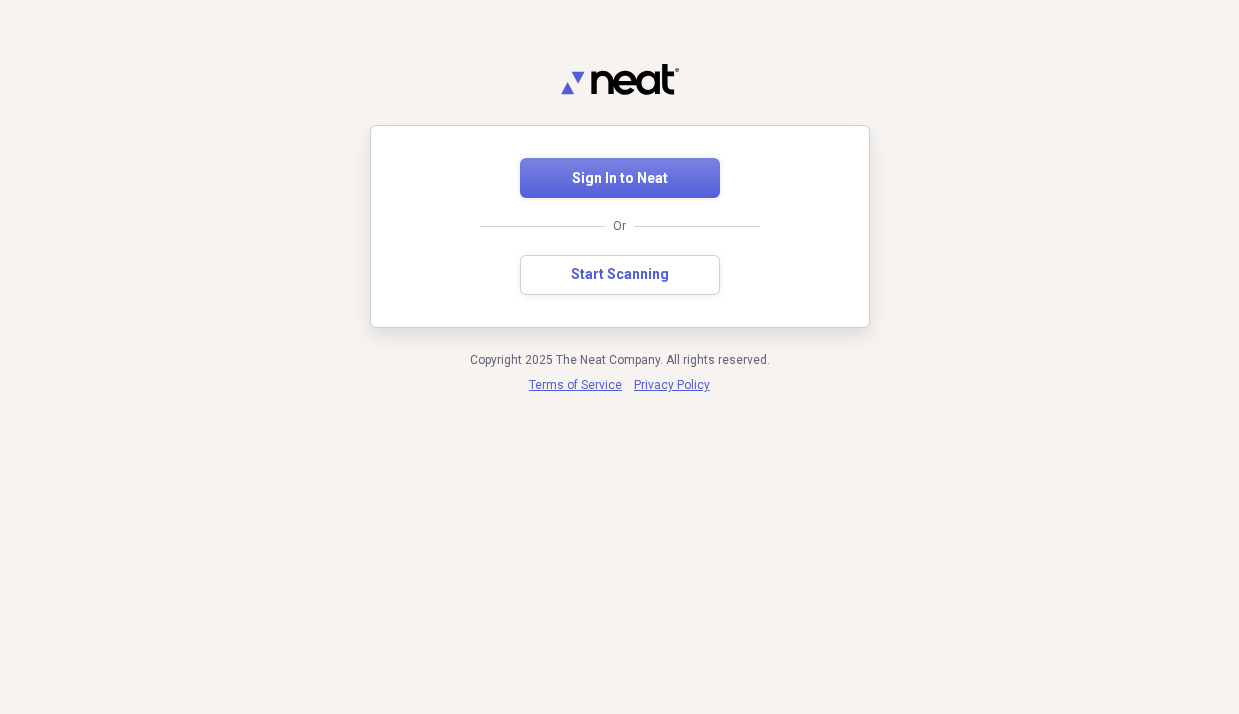 scroll, scrollTop: 0, scrollLeft: 0, axis: both 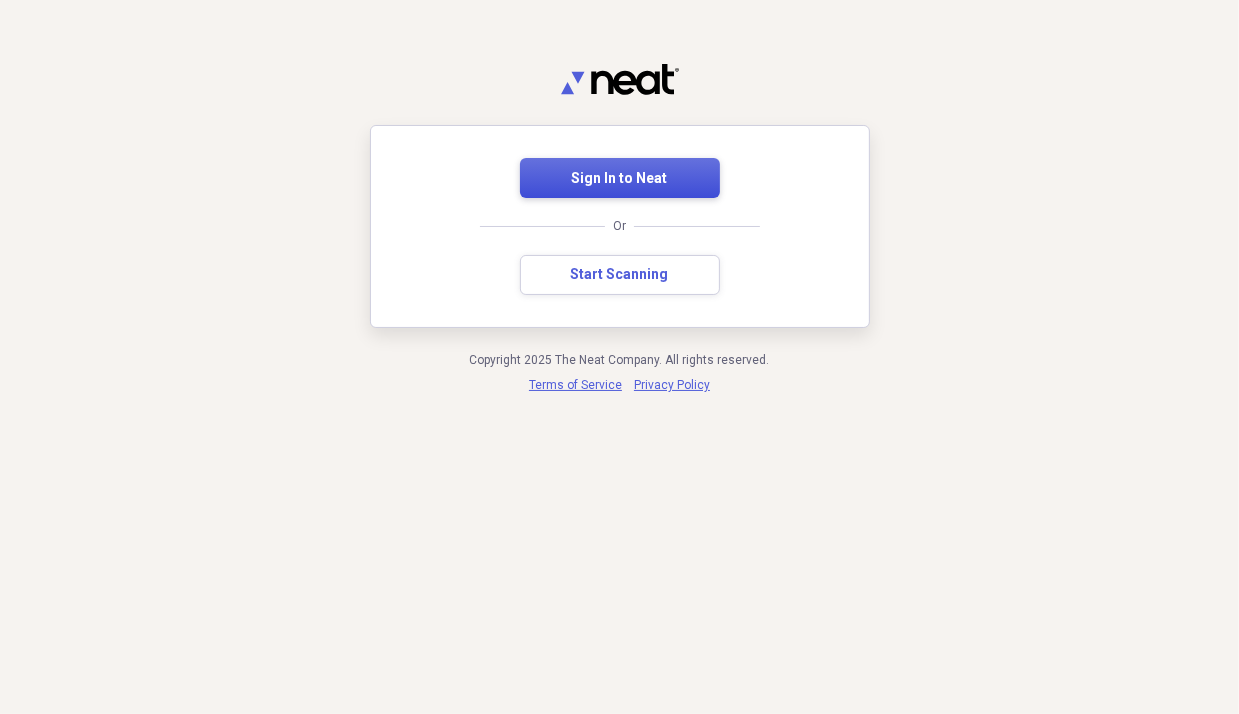 click on "Sign In to Neat" at bounding box center (620, 179) 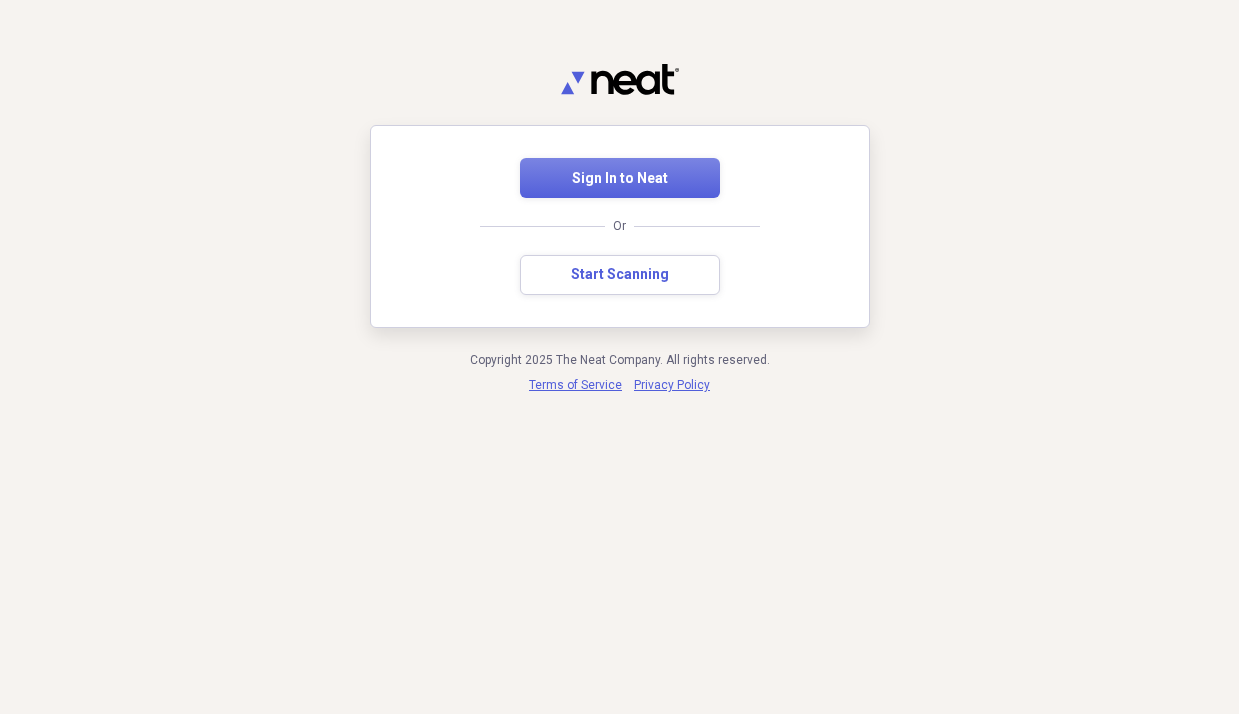 scroll, scrollTop: 0, scrollLeft: 0, axis: both 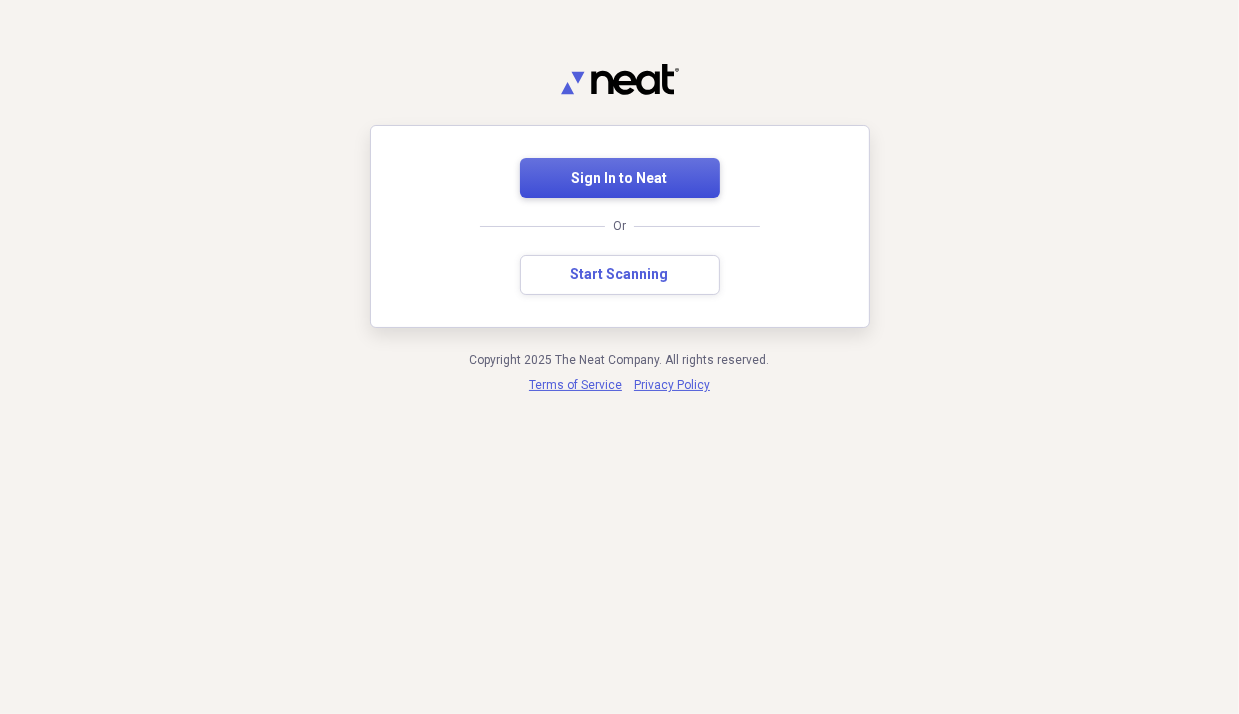 click on "Sign In to Neat" at bounding box center (620, 178) 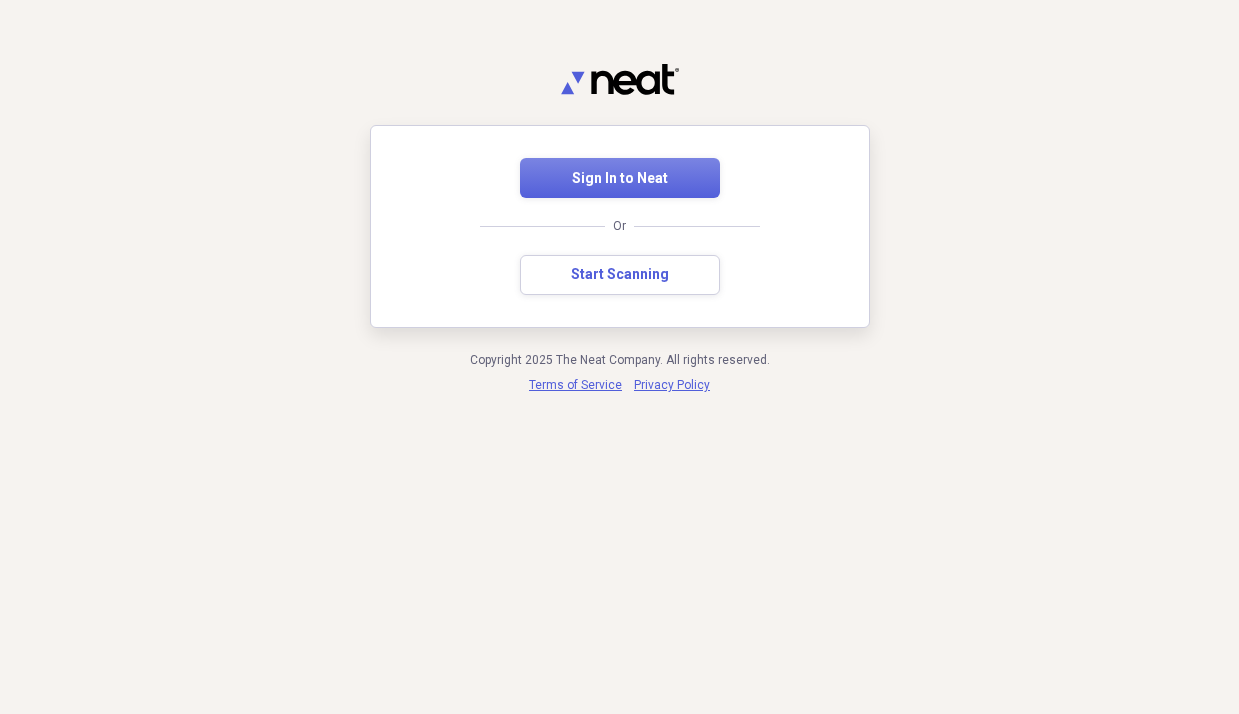 scroll, scrollTop: 0, scrollLeft: 0, axis: both 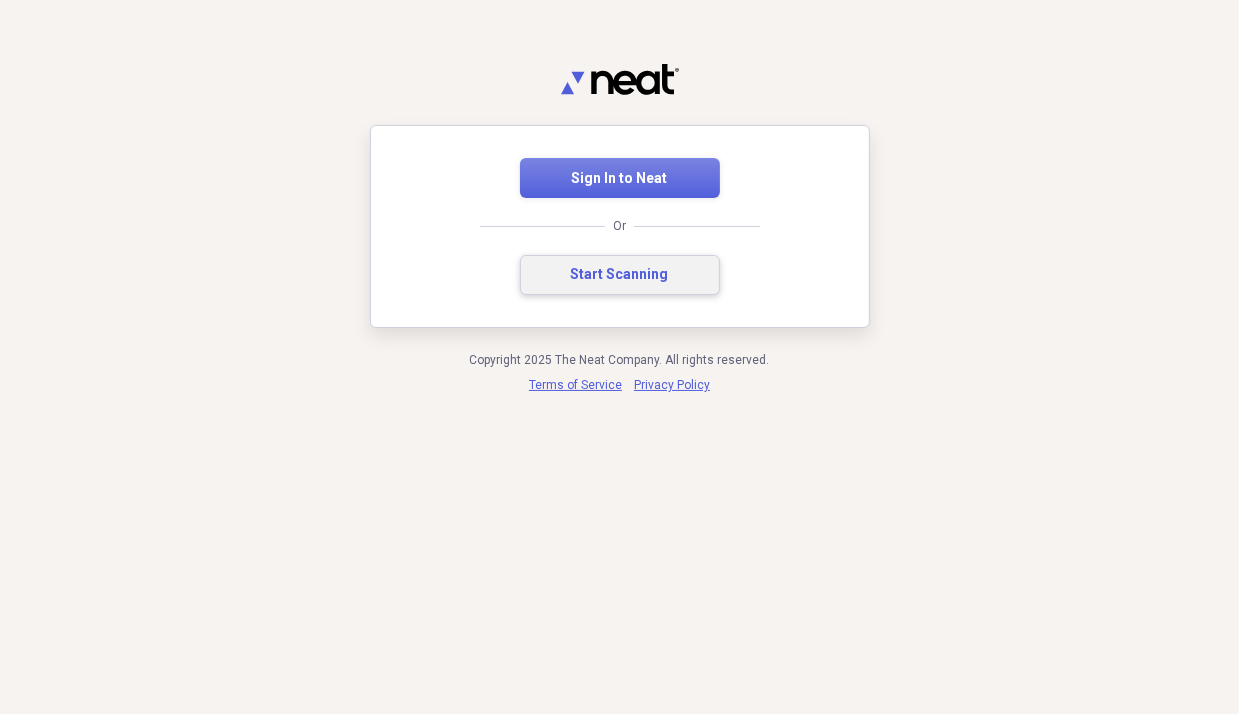 click on "Start Scanning" at bounding box center (620, 275) 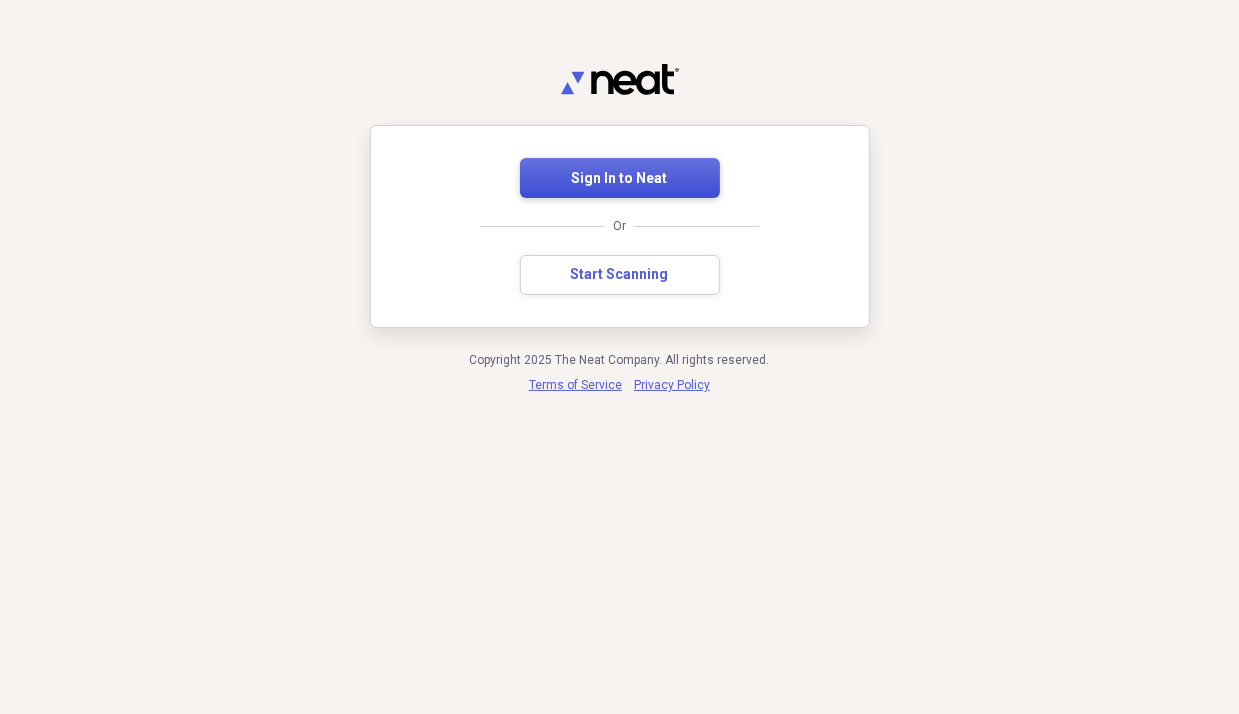 click on "Sign In to Neat" at bounding box center (620, 178) 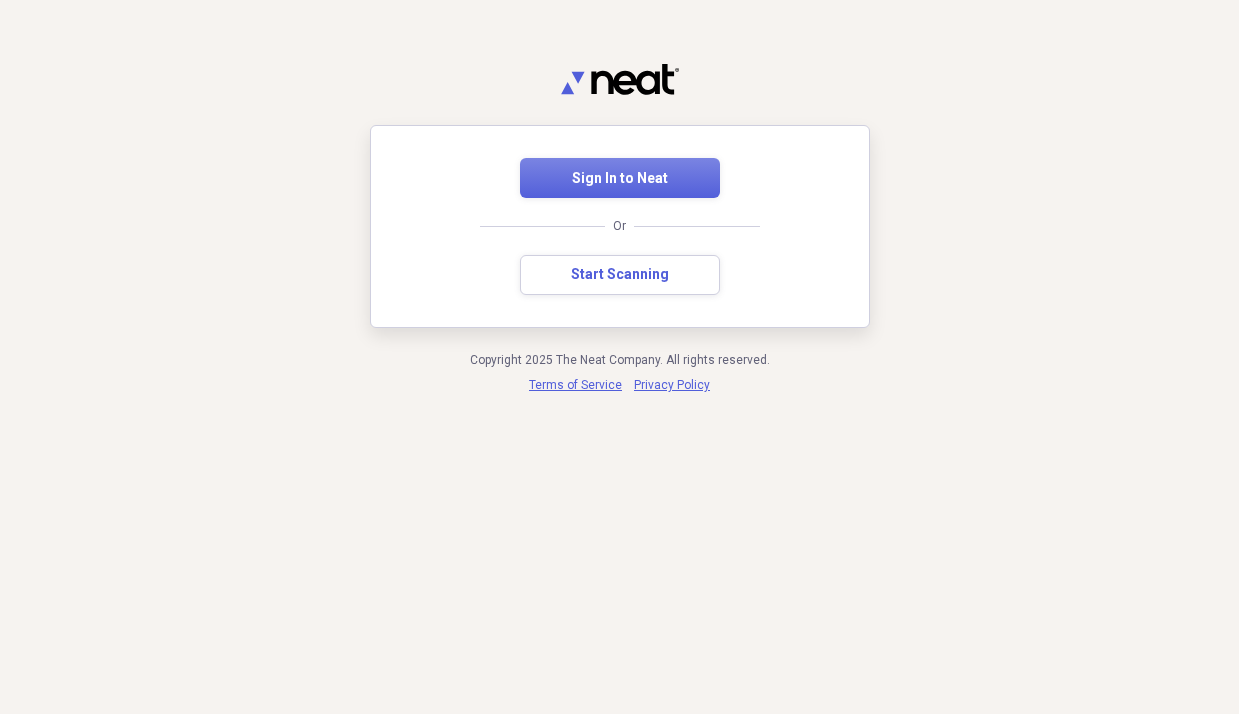 scroll, scrollTop: 0, scrollLeft: 0, axis: both 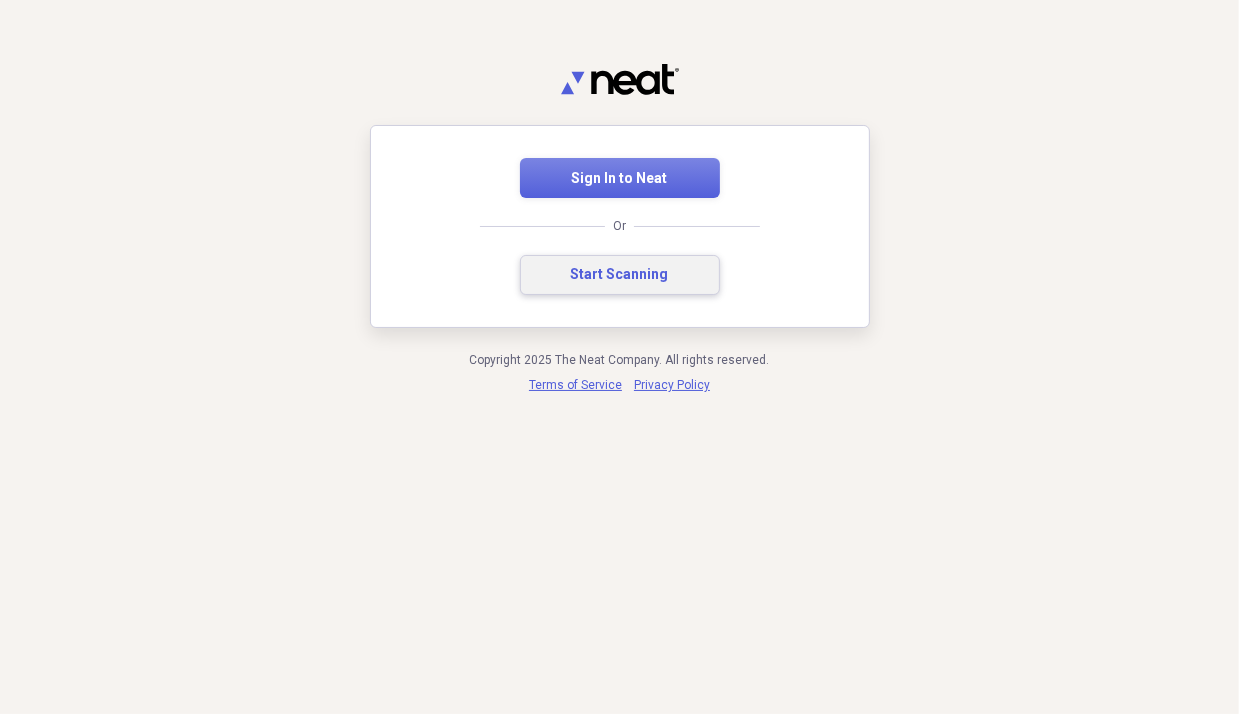 click on "Start Scanning" at bounding box center [620, 275] 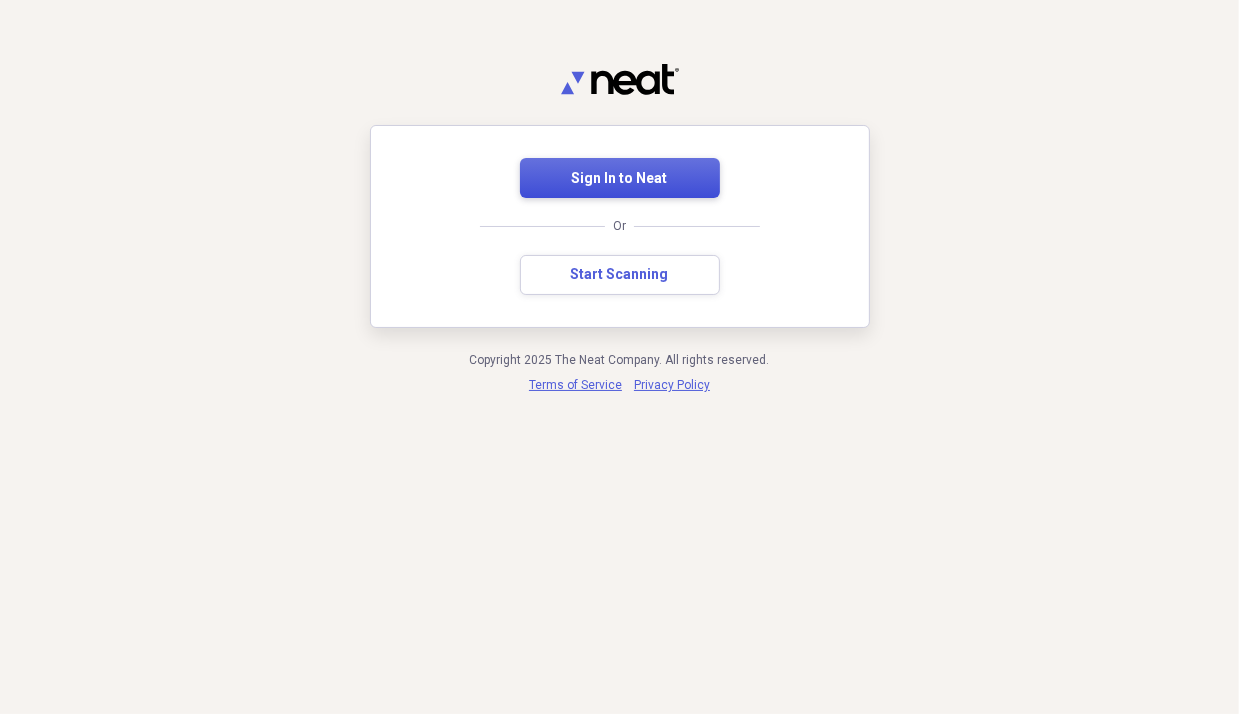 click on "Sign In to Neat" at bounding box center [620, 178] 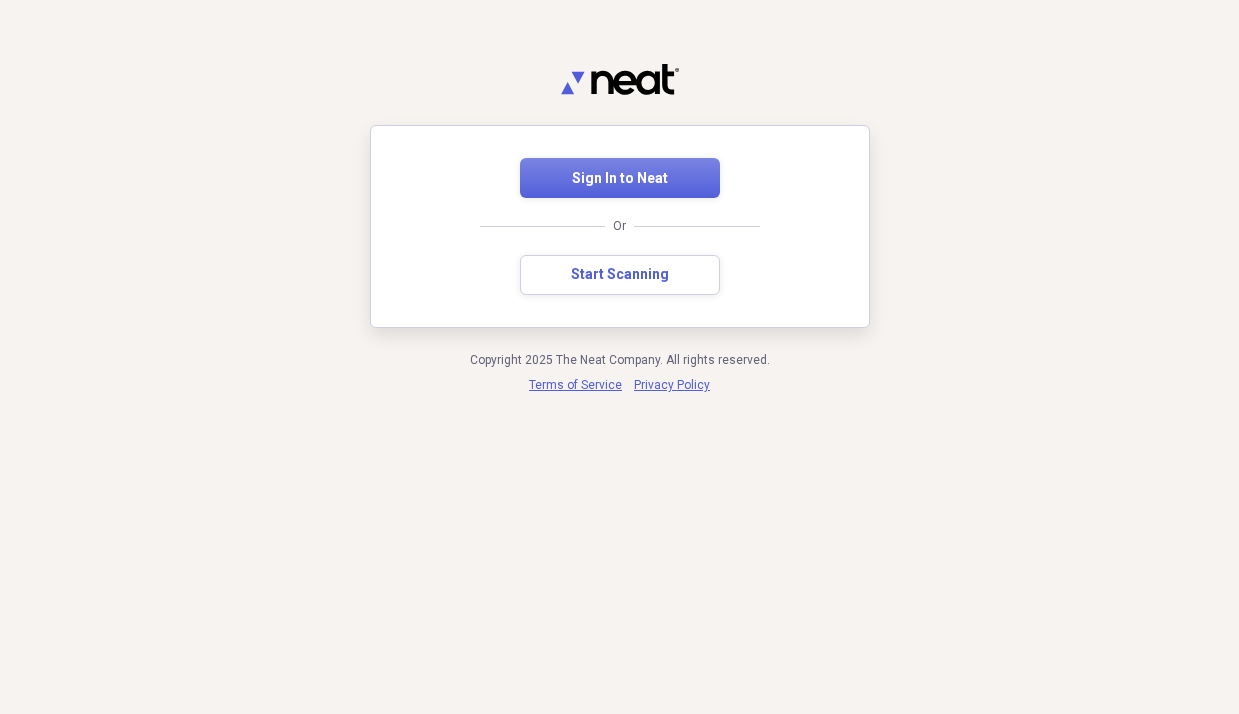 scroll, scrollTop: 0, scrollLeft: 0, axis: both 